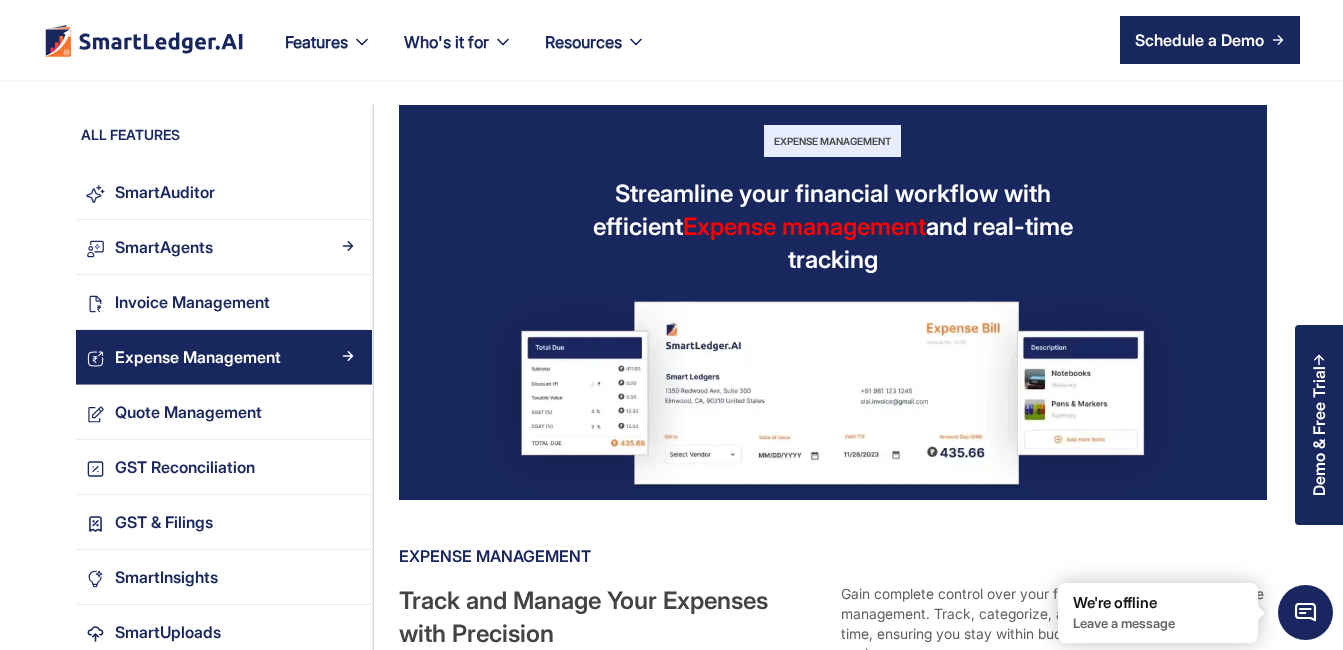 scroll, scrollTop: 0, scrollLeft: 0, axis: both 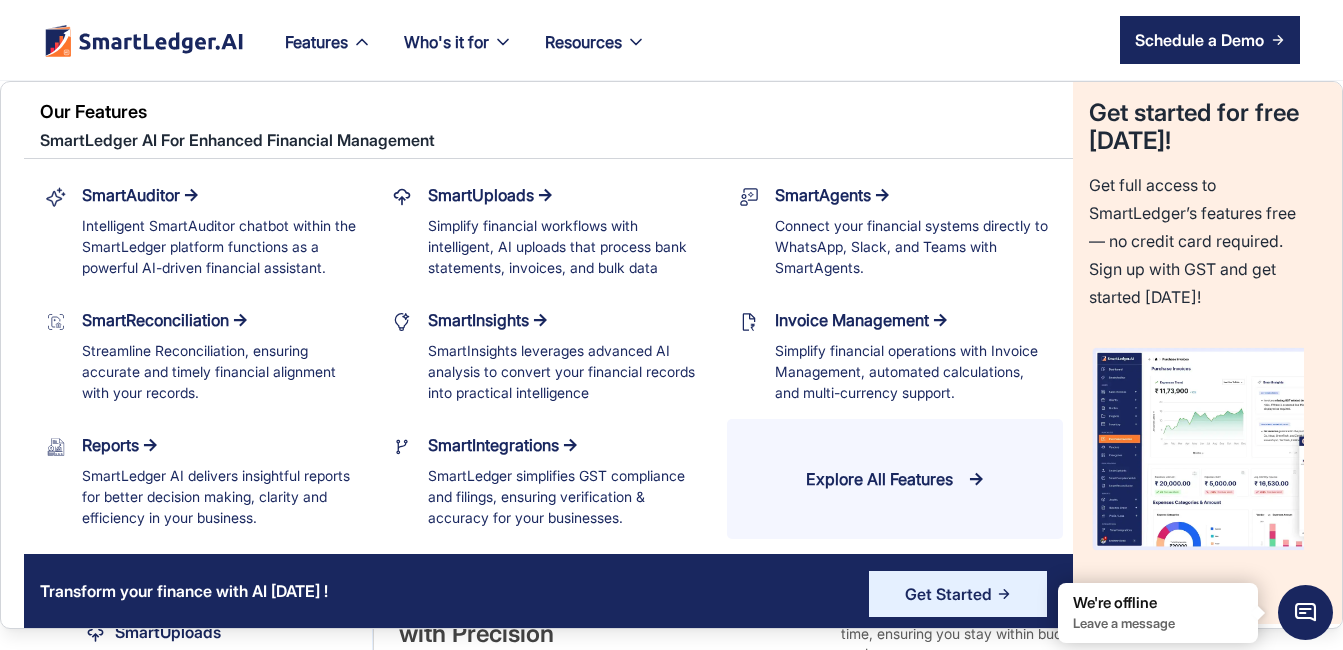 click on "Explore All Features" at bounding box center [879, 479] 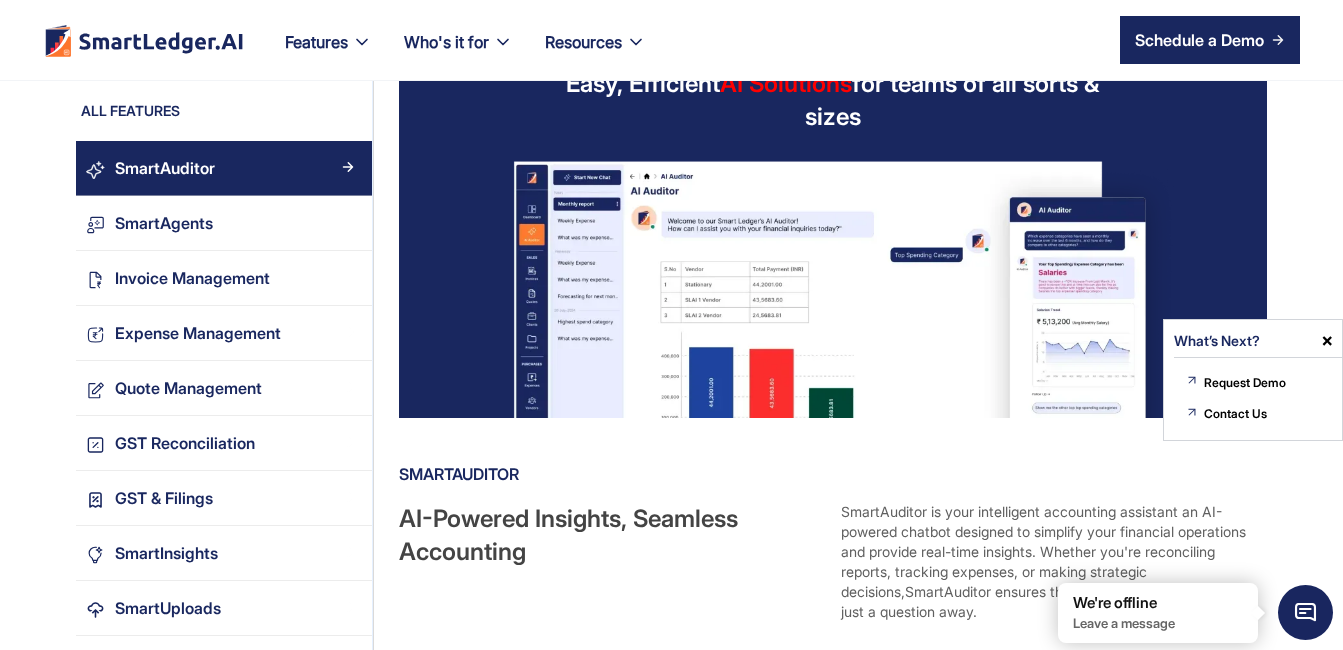 scroll, scrollTop: 0, scrollLeft: 0, axis: both 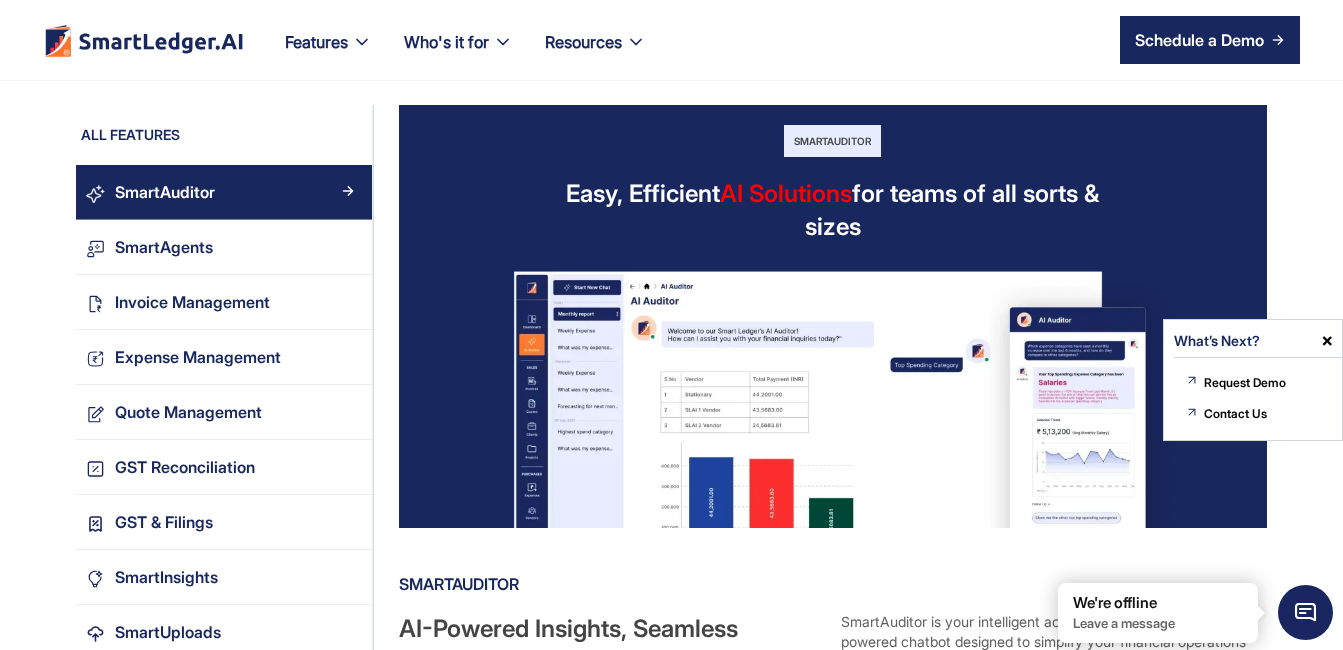 click at bounding box center (1327, 341) 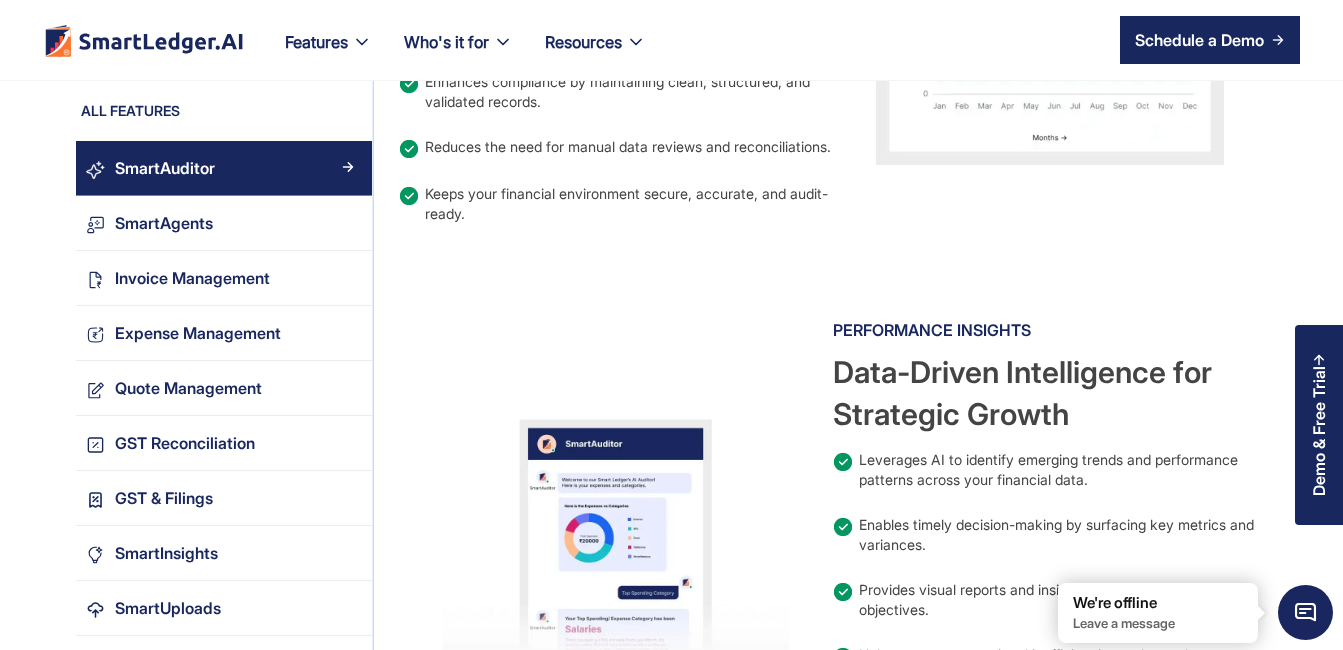 scroll, scrollTop: 1592, scrollLeft: 0, axis: vertical 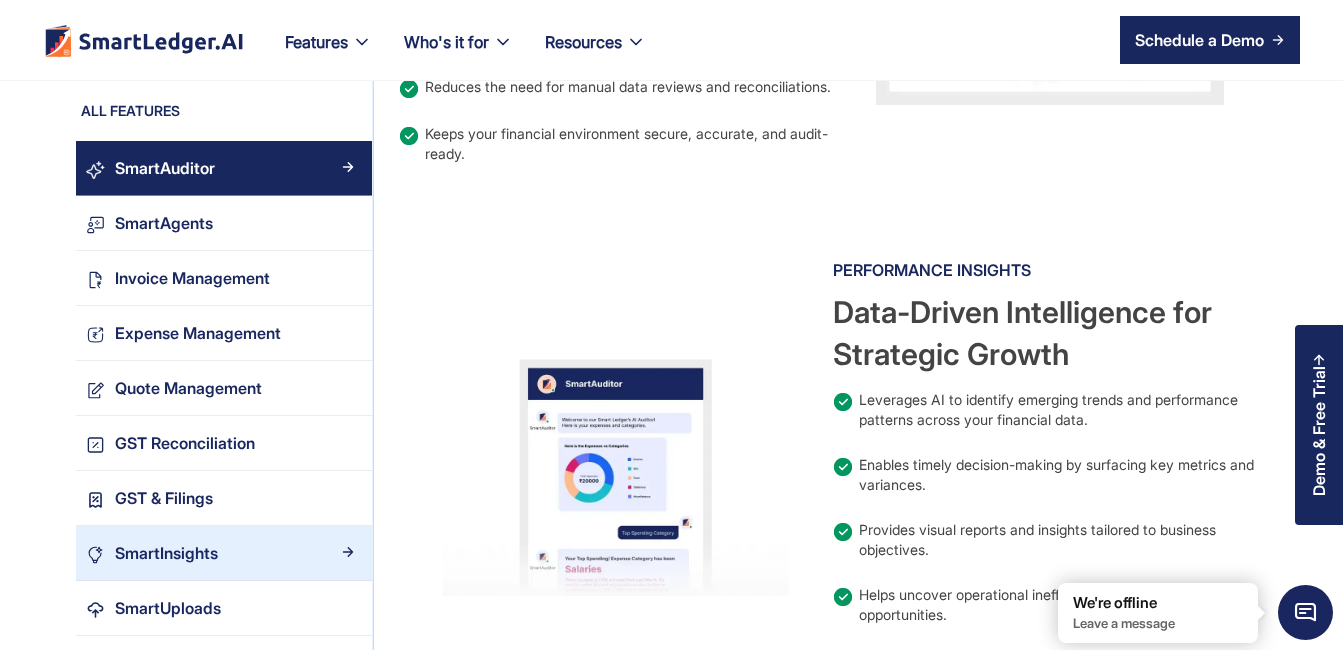 click on "SmartInsights" at bounding box center [224, 553] 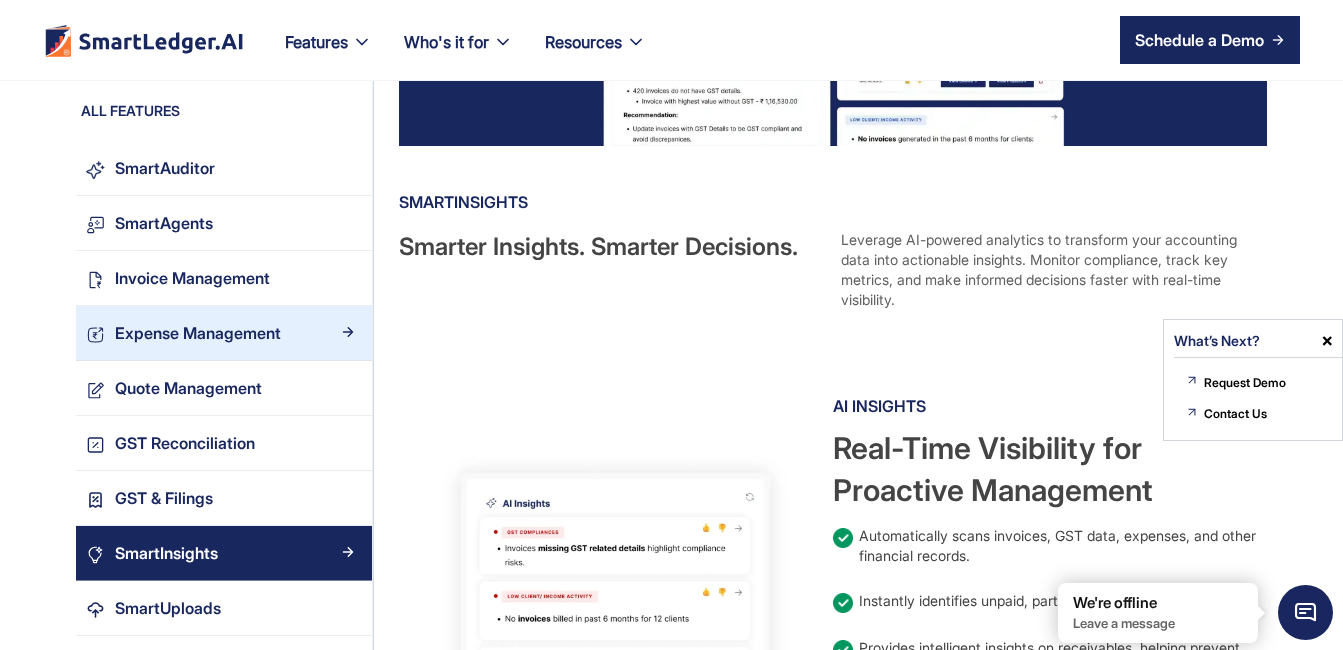 scroll, scrollTop: 356, scrollLeft: 0, axis: vertical 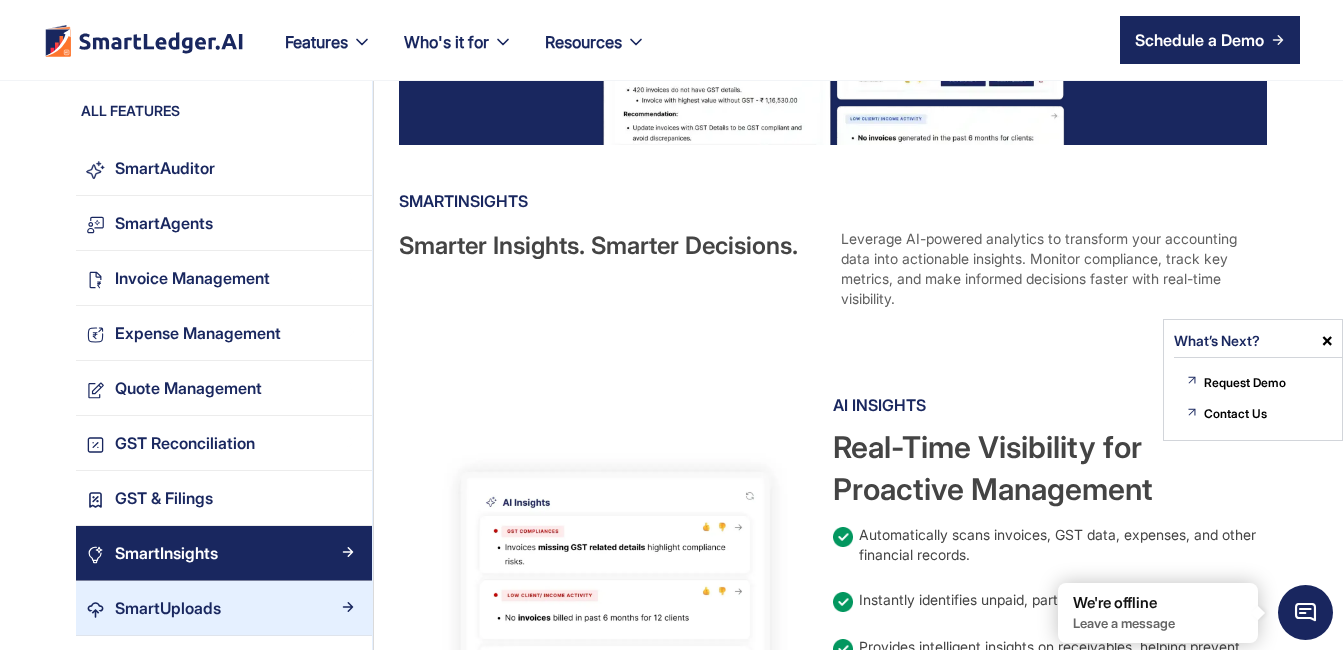 click on "SmartUploads" at bounding box center [168, 608] 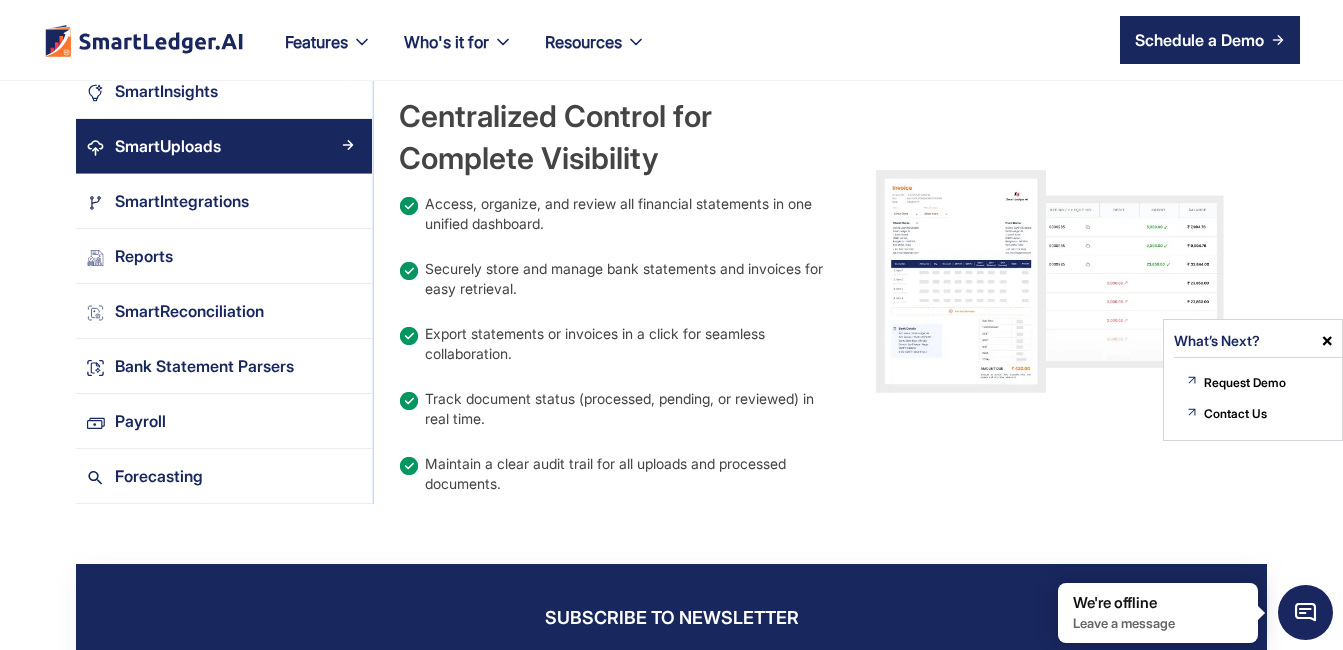 scroll, scrollTop: 2180, scrollLeft: 0, axis: vertical 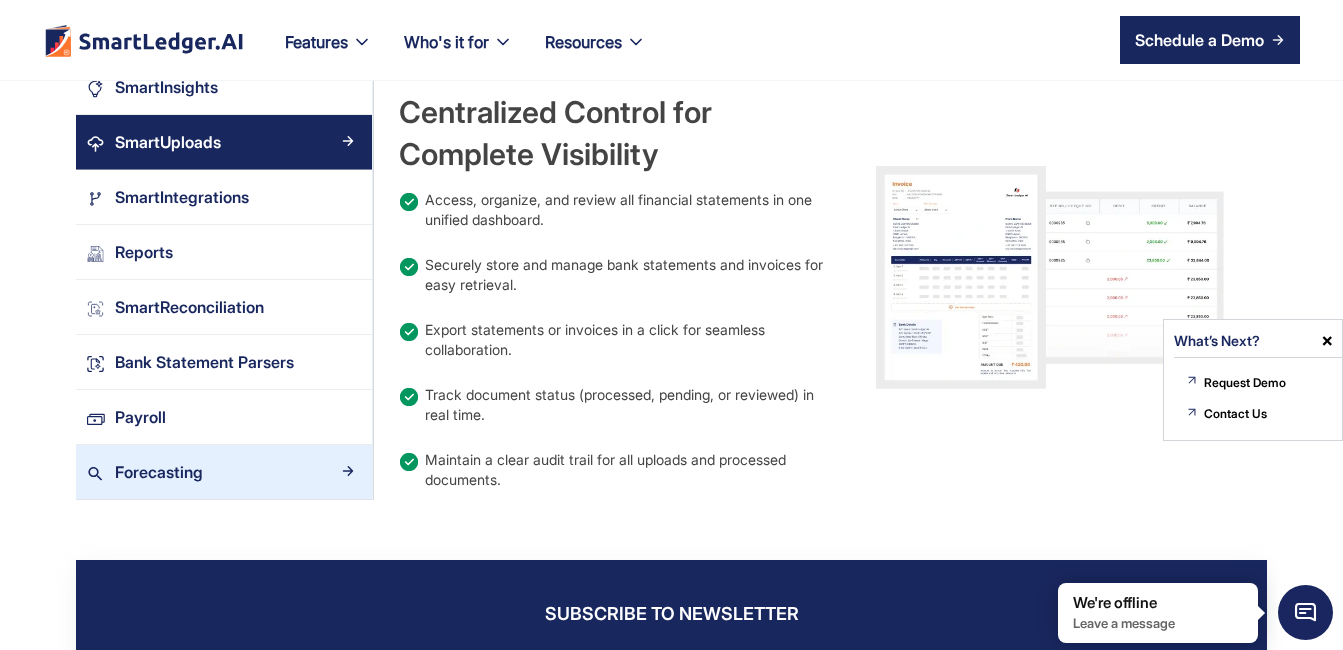 click on "Forecasting" at bounding box center (159, 472) 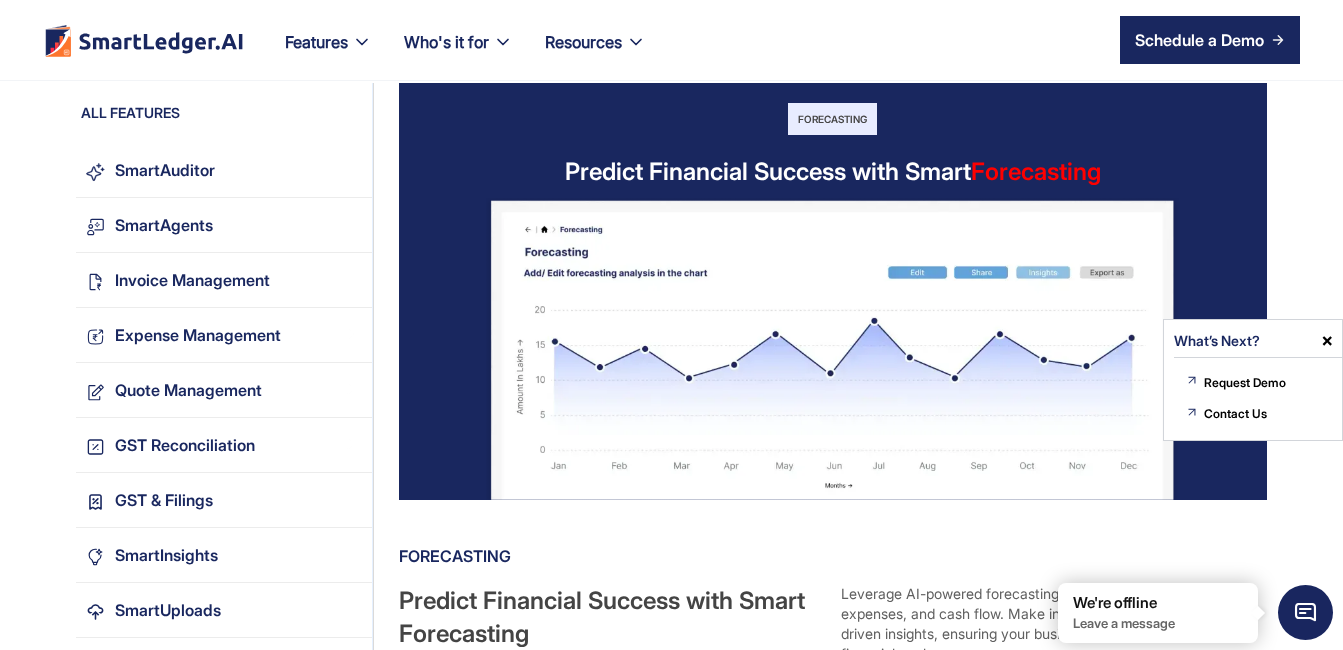 scroll, scrollTop: 0, scrollLeft: 0, axis: both 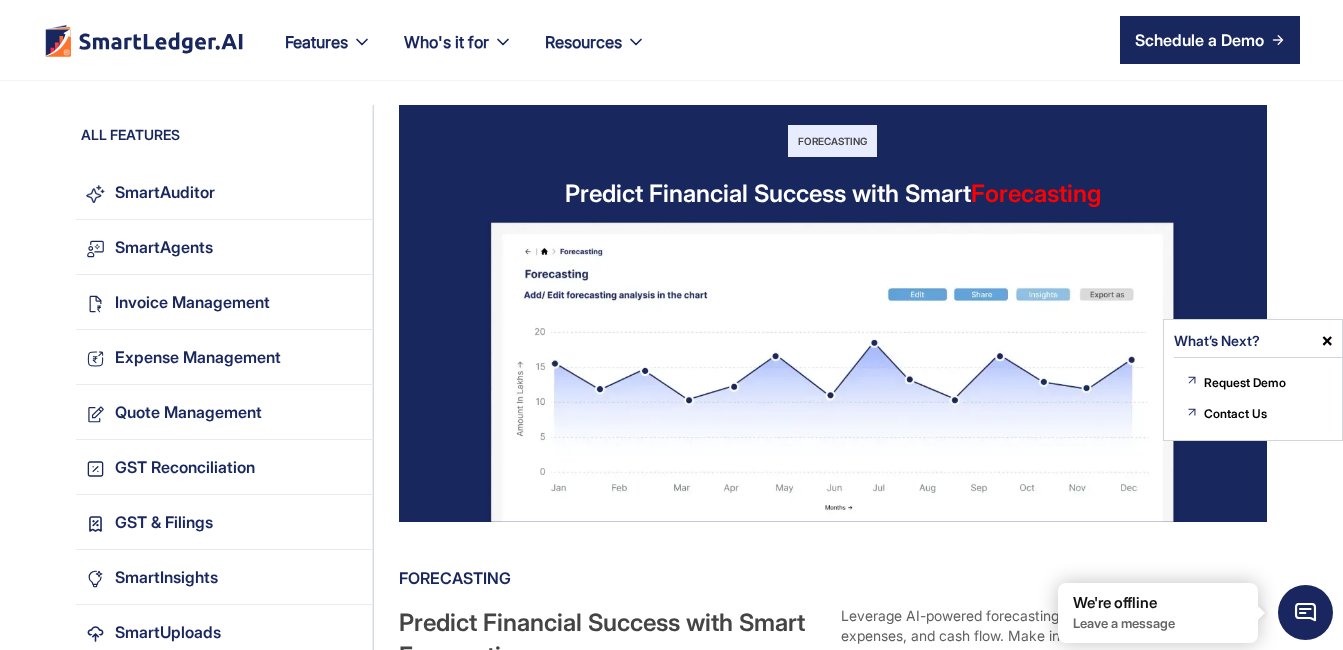 click at bounding box center [1327, 341] 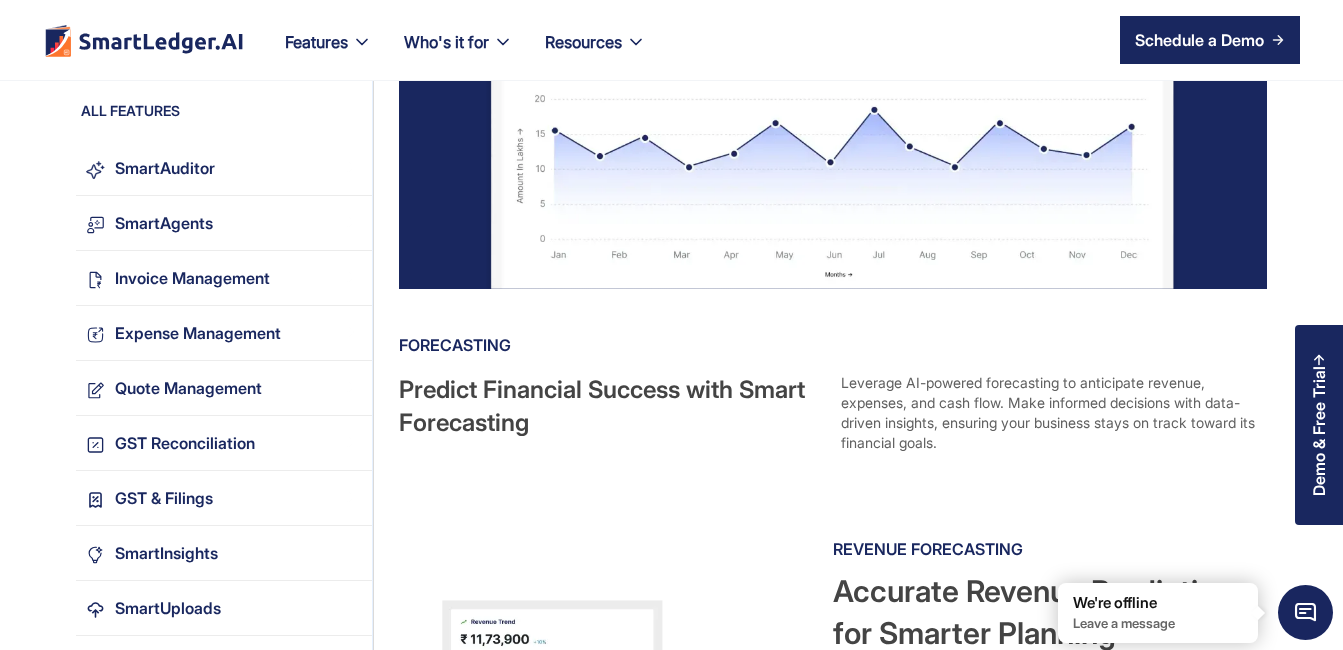 scroll, scrollTop: 232, scrollLeft: 0, axis: vertical 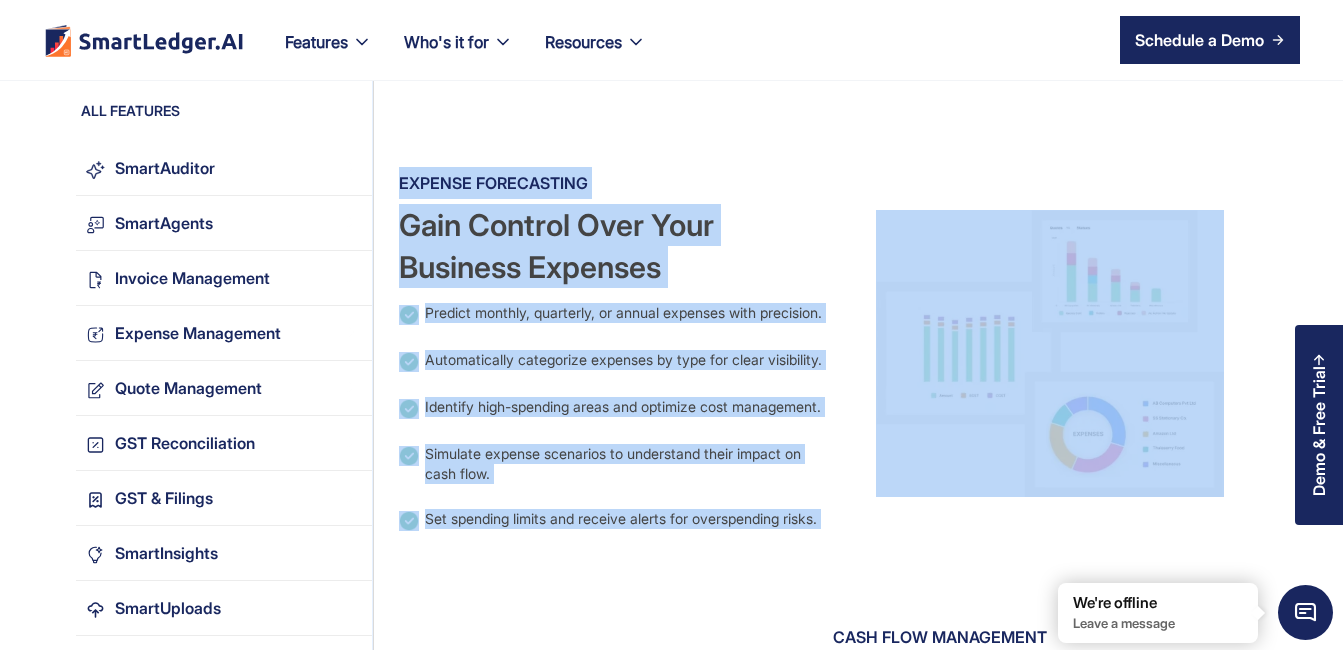 drag, startPoint x: 402, startPoint y: 385, endPoint x: 829, endPoint y: 564, distance: 463.00107 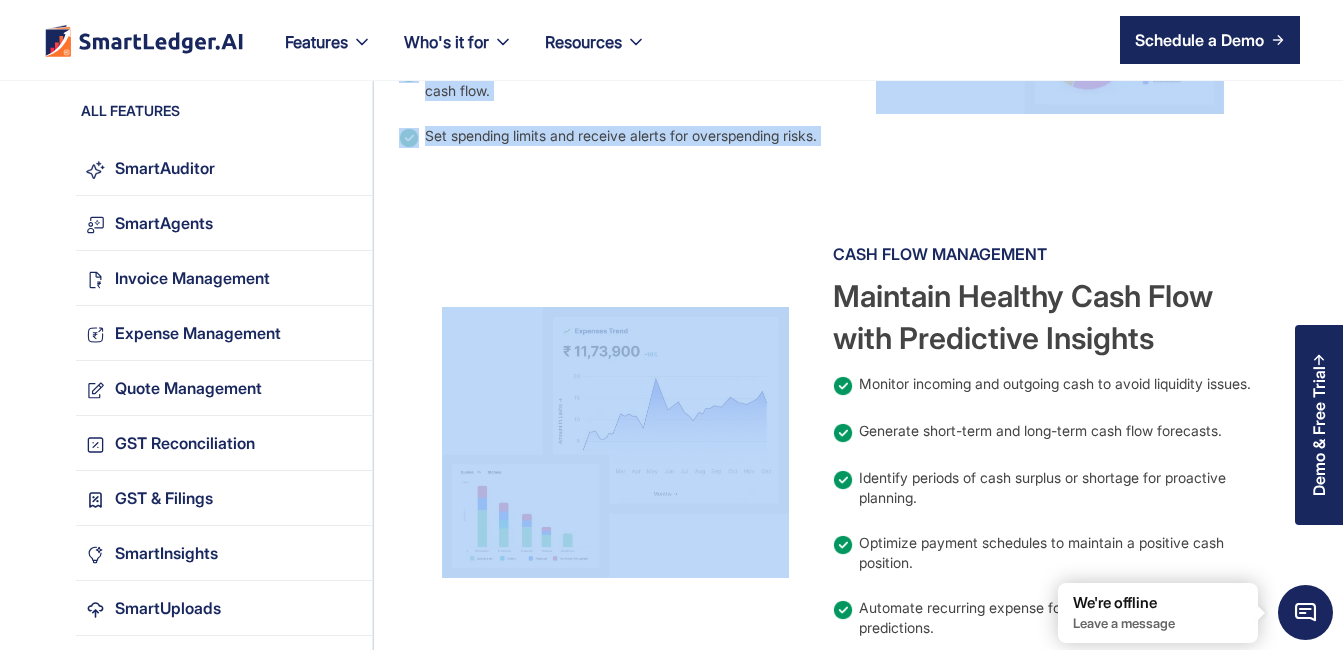 scroll, scrollTop: 1545, scrollLeft: 0, axis: vertical 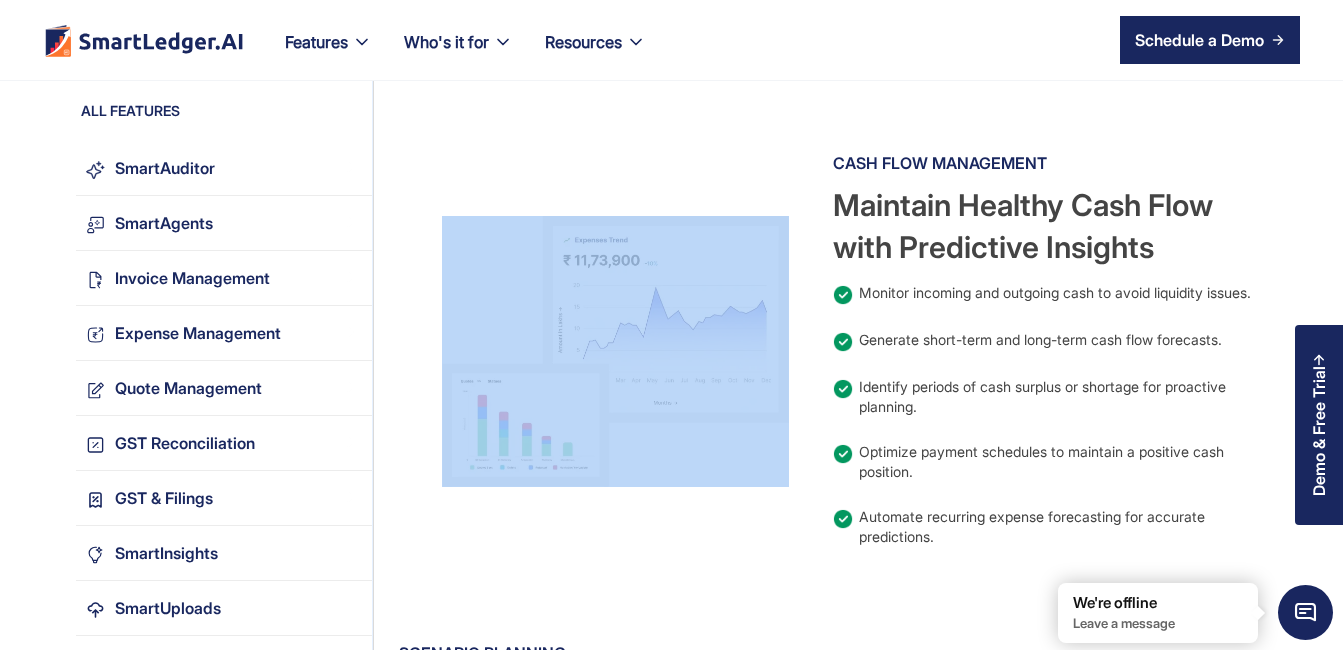 click on "Forecasting Predict Financial Success with Smart   Forecasting  Forecasting Predict Financial Success with Smart Forecasting Leverage AI-powered forecasting to anticipate revenue, expenses, and cash flow. Make informed decisions with data-driven insights, ensuring your business stays on track toward its financial goals. Revenue Forecasting Accurate Revenue Predictions for Smarter Planning Analyze historical data to forecast future revenue trends. Break down revenue forecasts by product, service, or client segment. Set revenue targets and track progress in real-time. Identify seasonal trends and adjust strategies for peak periods. Receive automated alerts for significant deviations from expected revenue. Expense Forecasting Gain Control Over Your Business Expenses Predict monthly, quarterly, or annual expenses with precision. Automatically categorize expenses by type for clear visibility. Identify high-spending areas and optimize cost management. Set spending limits and receive alerts for overspending risks." at bounding box center [820, -188] 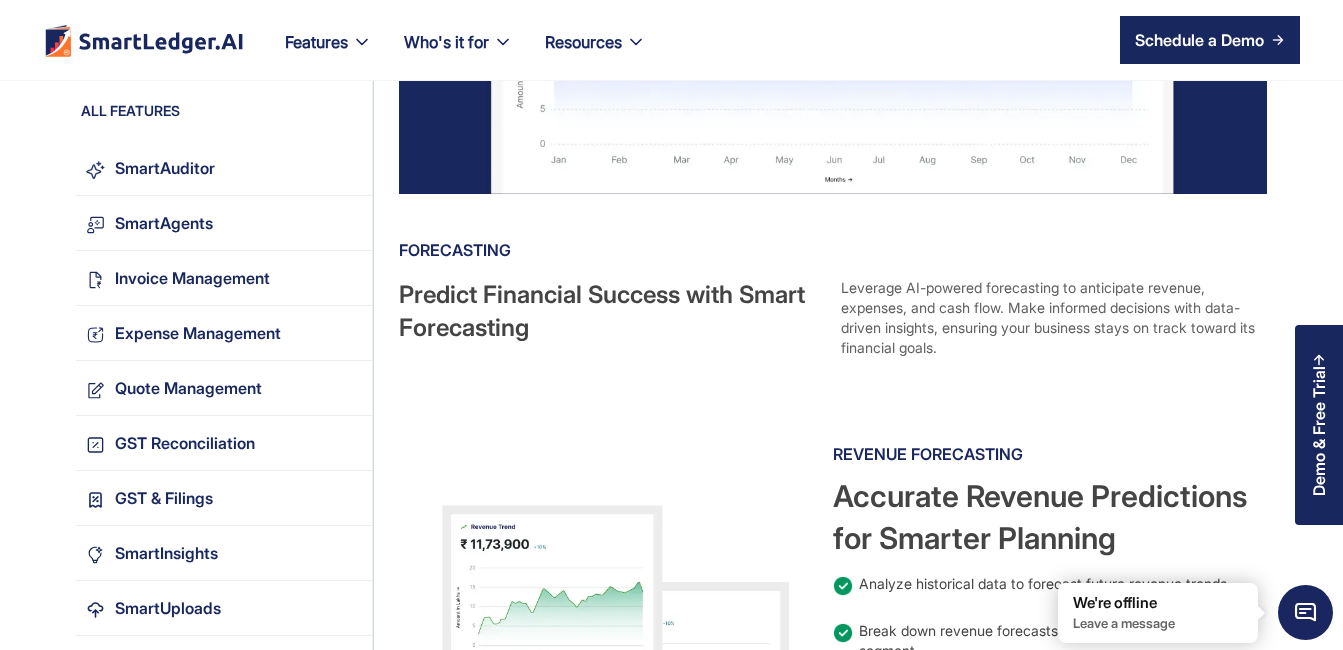 scroll, scrollTop: 248, scrollLeft: 0, axis: vertical 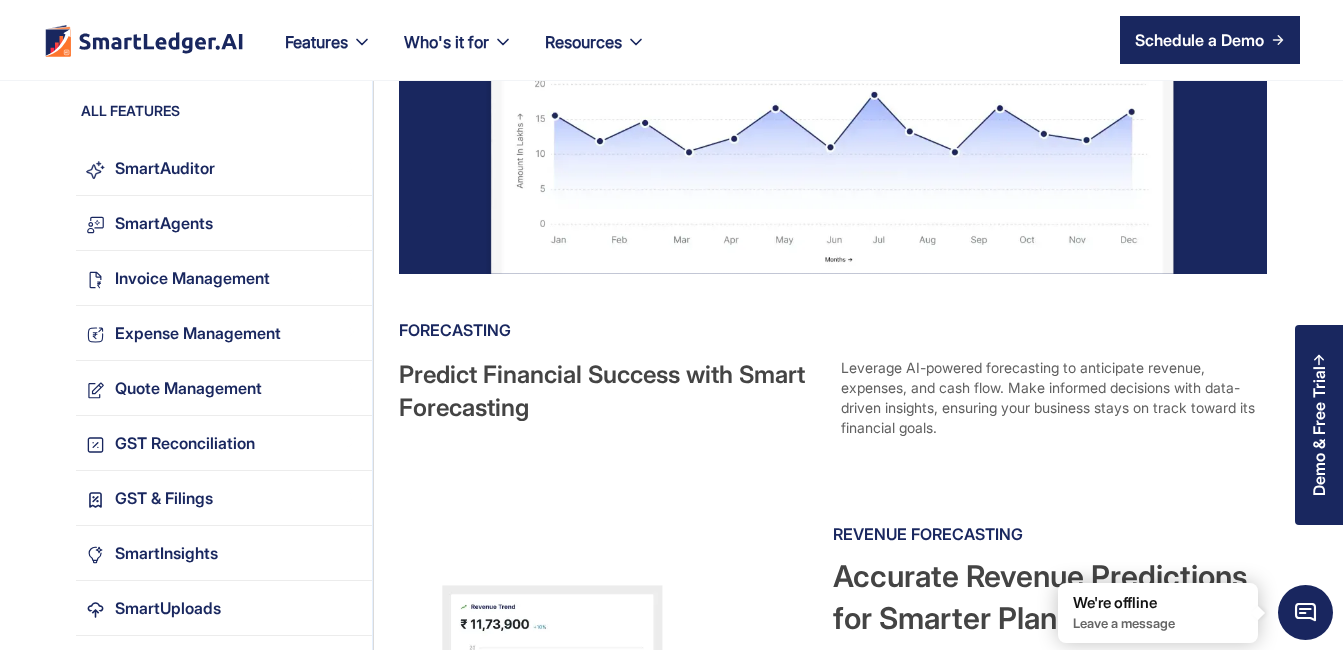click on "Predict Financial Success with Smart Forecasting" at bounding box center (612, 398) 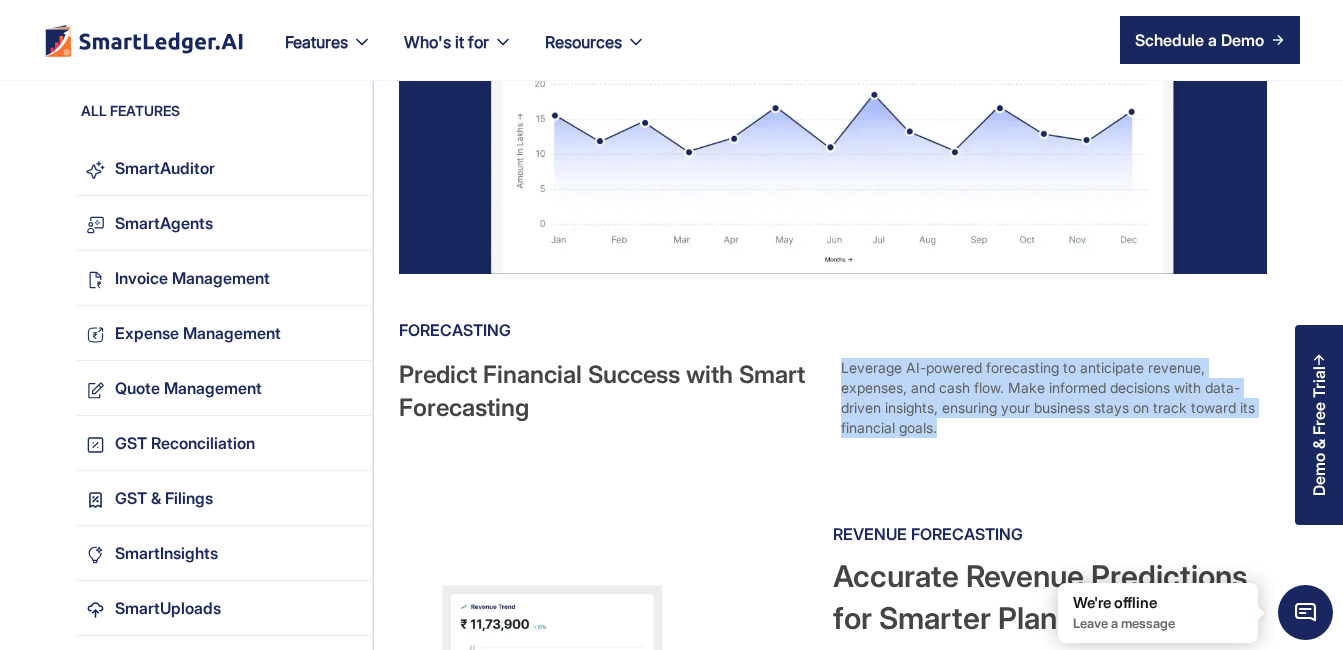 drag, startPoint x: 841, startPoint y: 362, endPoint x: 1001, endPoint y: 431, distance: 174.24408 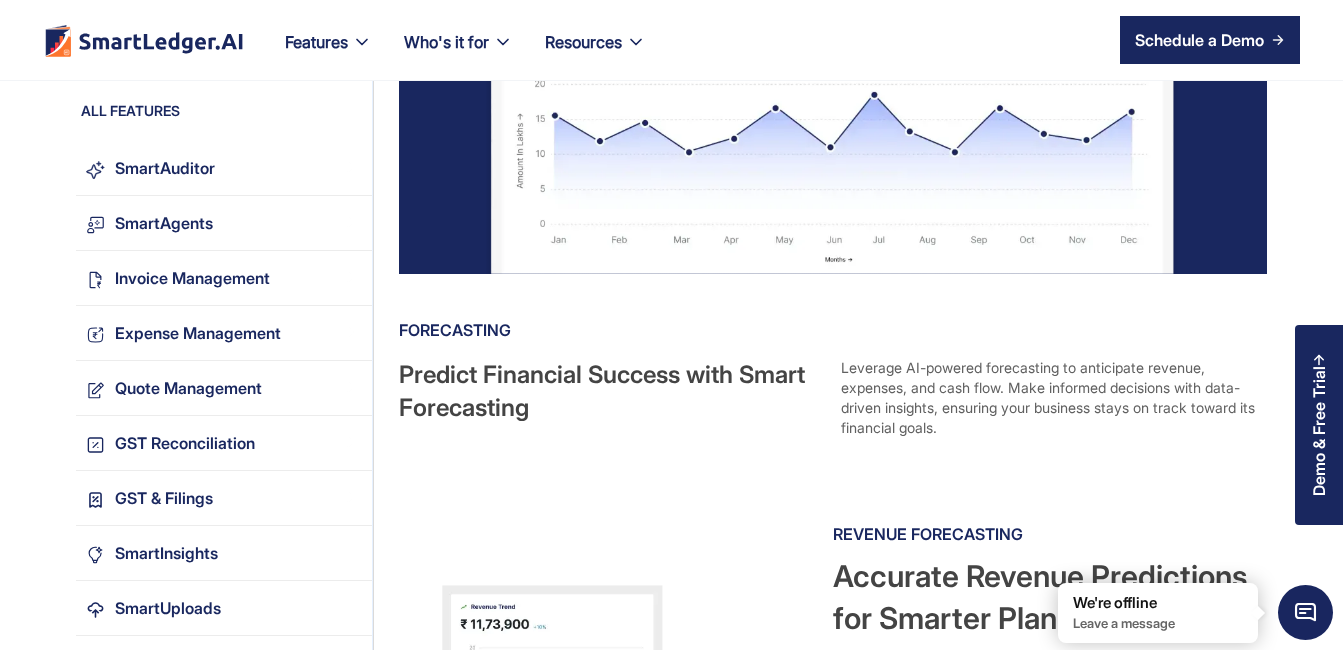 click on "Predict Financial Success with Smart Forecasting" at bounding box center (612, 398) 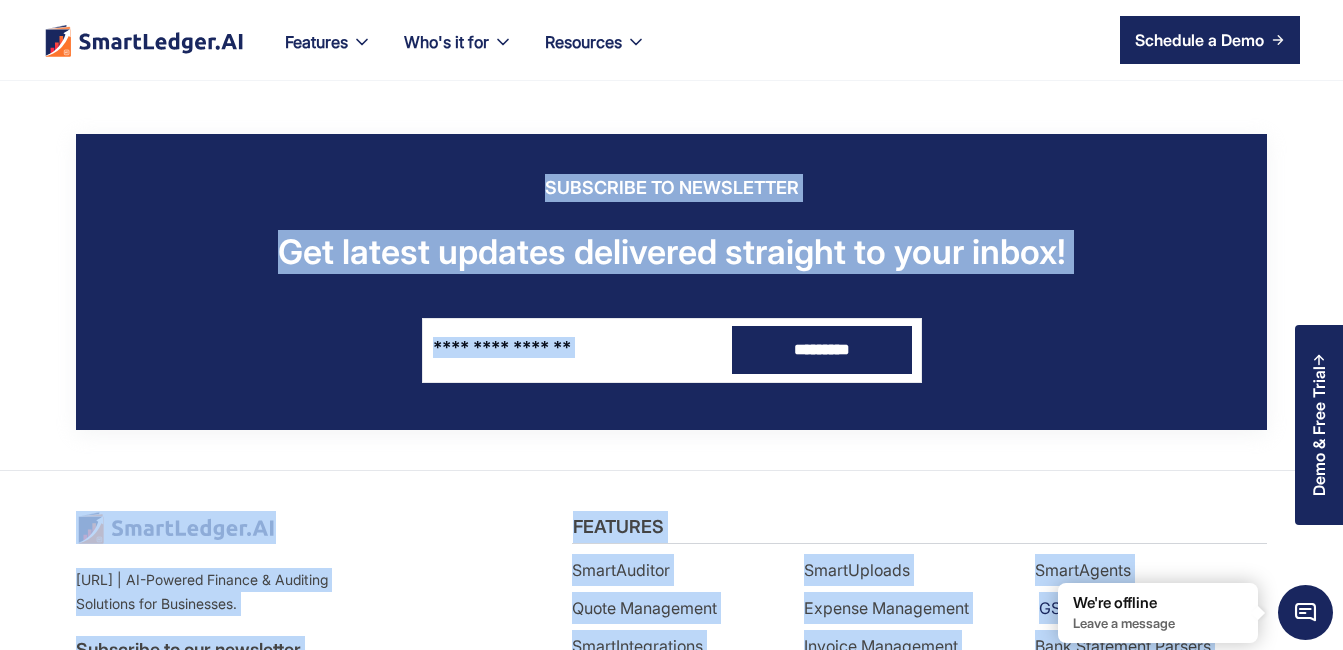 scroll, scrollTop: 2596, scrollLeft: 0, axis: vertical 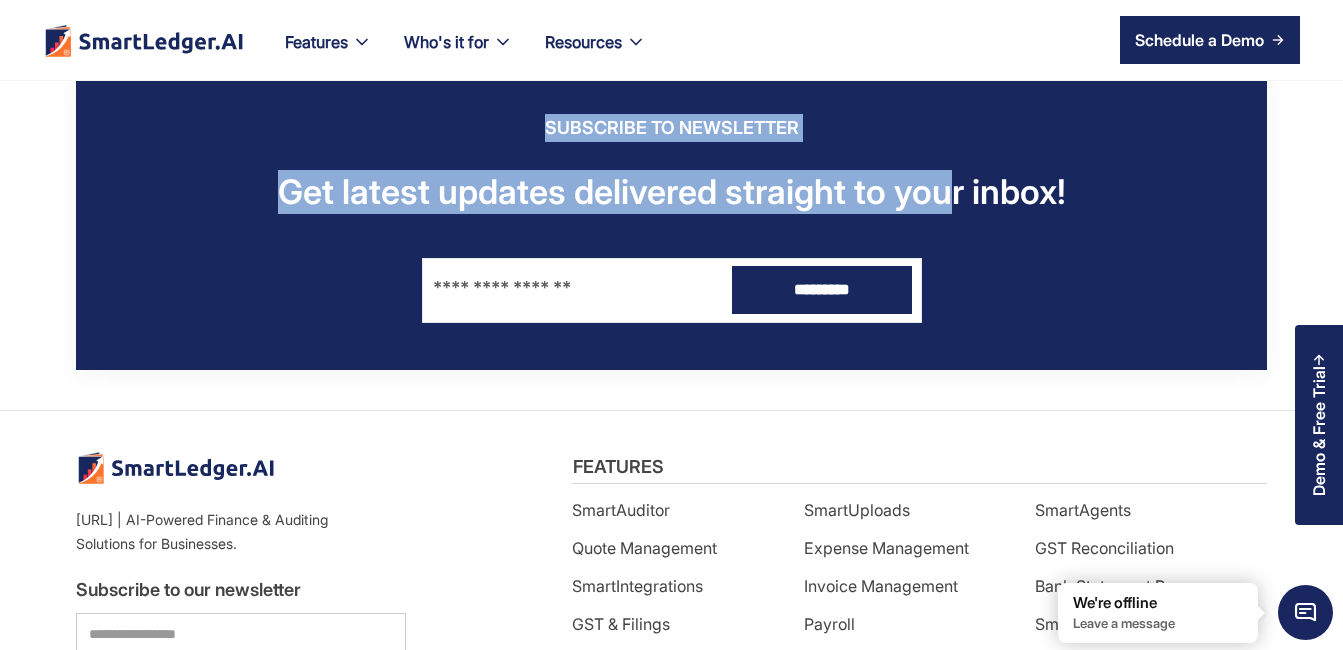 drag, startPoint x: 399, startPoint y: 370, endPoint x: 943, endPoint y: 109, distance: 603.37134 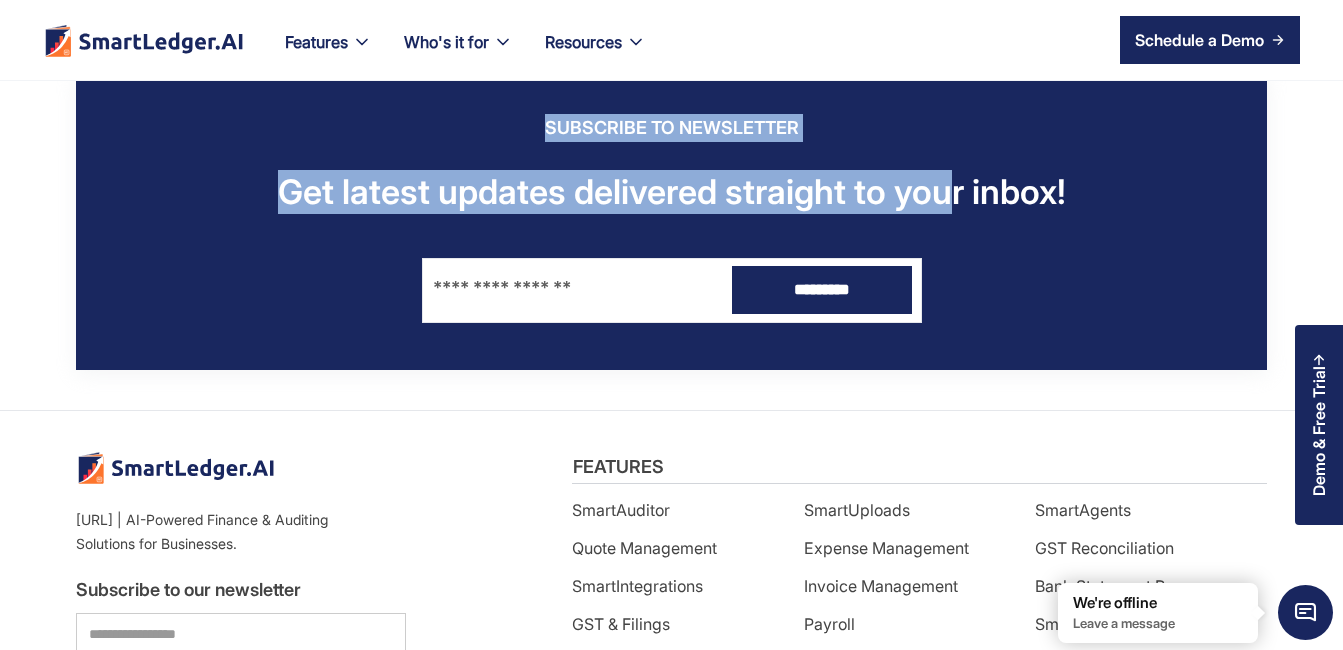 click on "SUBSCRIBE TO NEWSLETTER Get latest updates delivered straight to your inbox! *********  Thanks for joining our newsletter. Oops! Something went wrong while submitting the form." at bounding box center (671, 222) 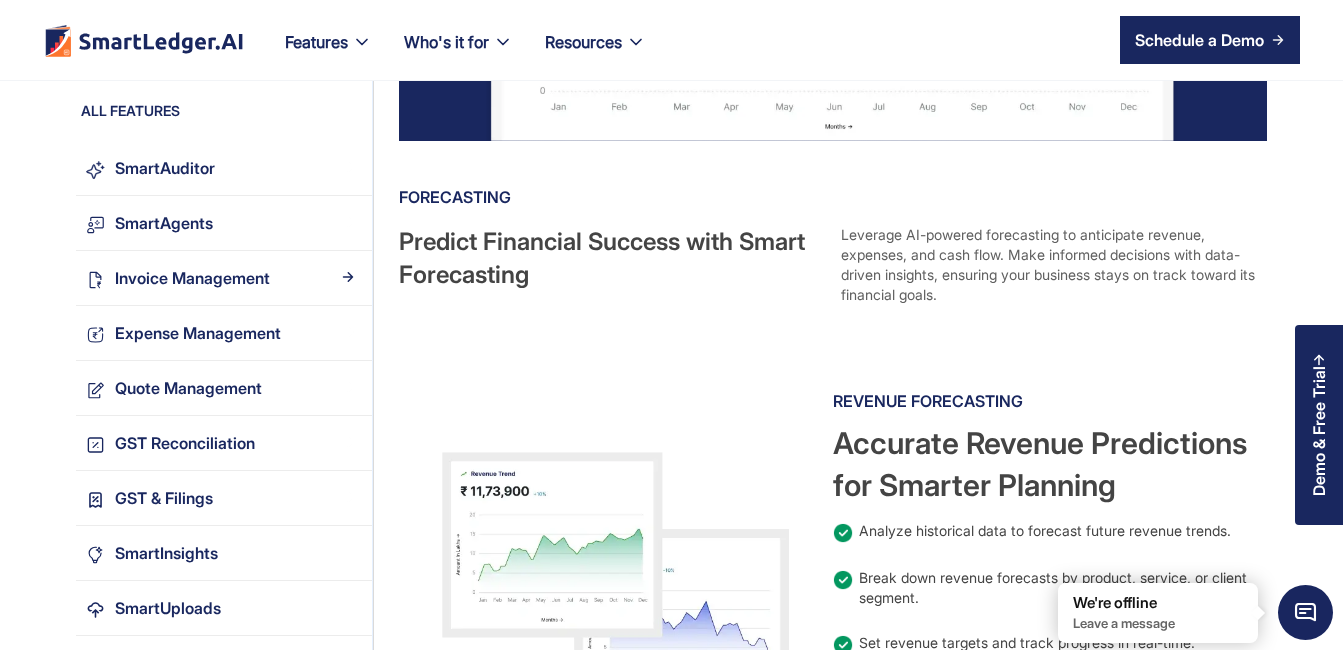 scroll, scrollTop: 380, scrollLeft: 0, axis: vertical 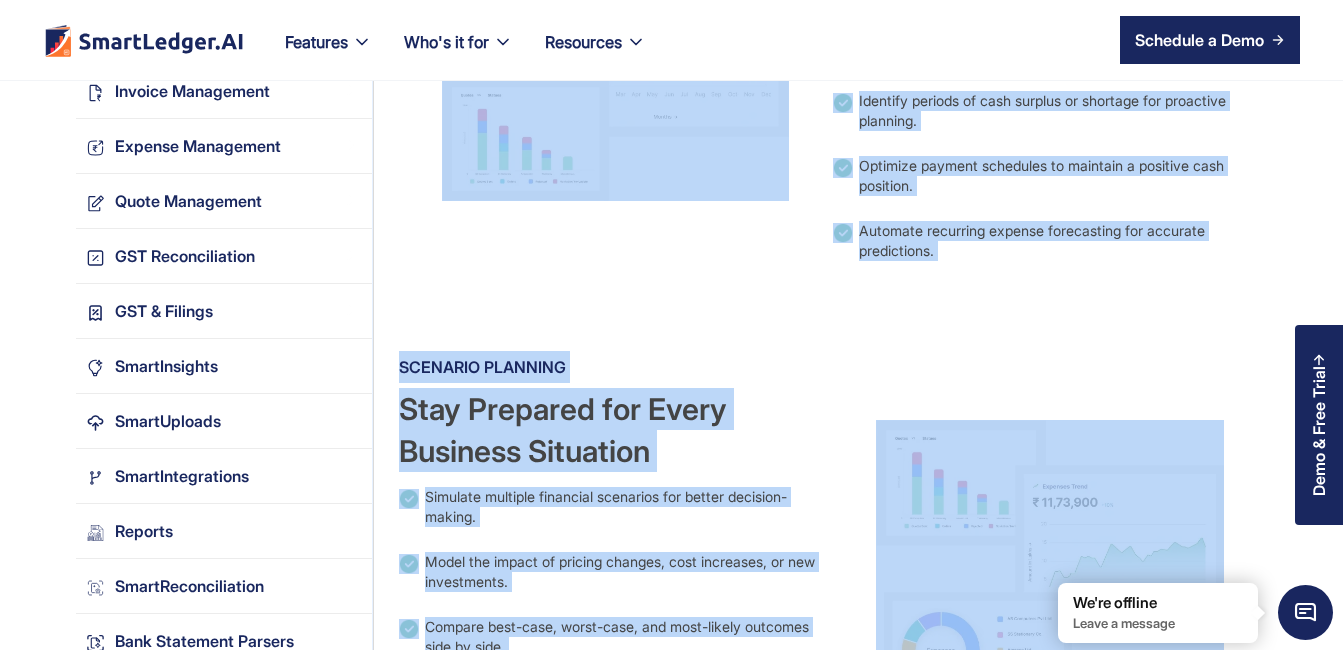 drag, startPoint x: 990, startPoint y: 632, endPoint x: 811, endPoint y: 373, distance: 314.83646 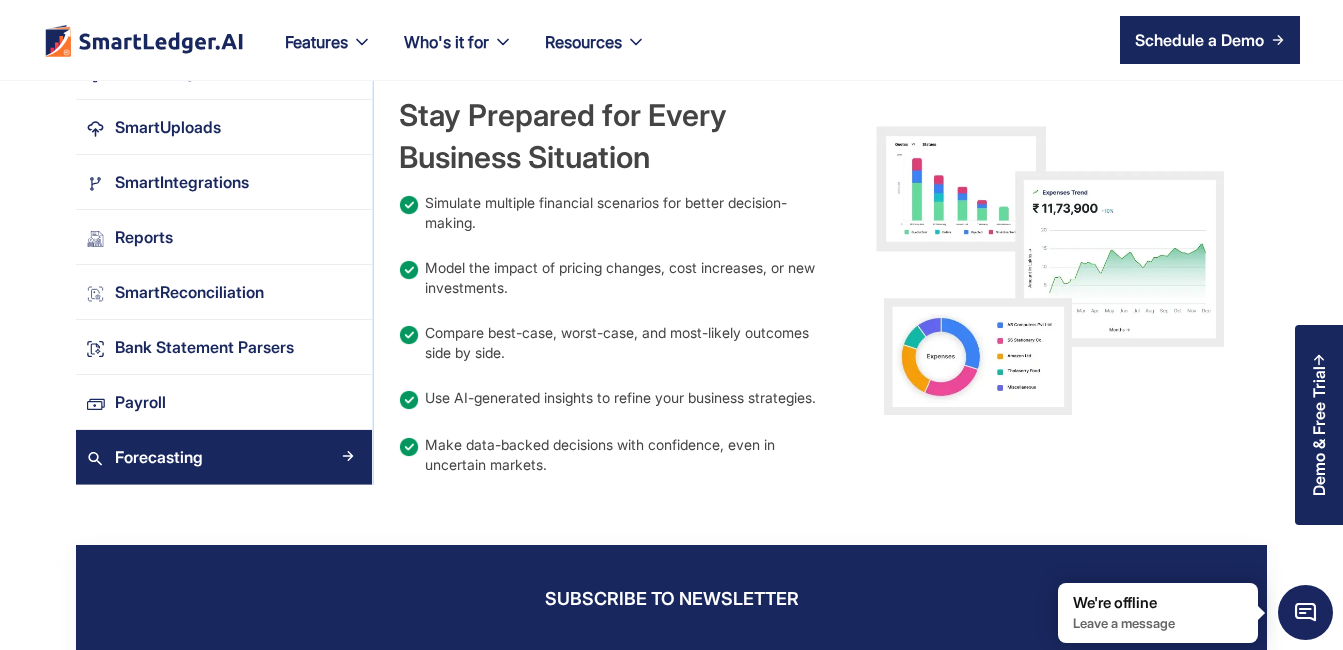 scroll, scrollTop: 2123, scrollLeft: 0, axis: vertical 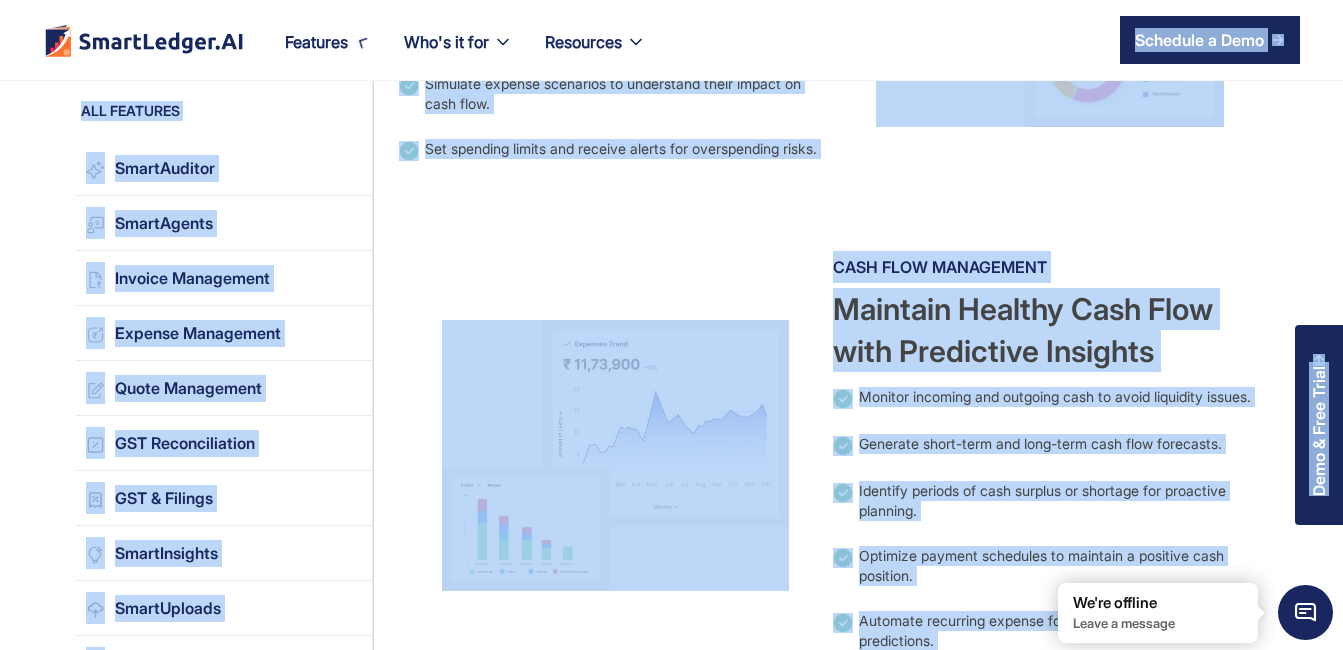 drag, startPoint x: 543, startPoint y: 486, endPoint x: 365, endPoint y: 80, distance: 443.30576 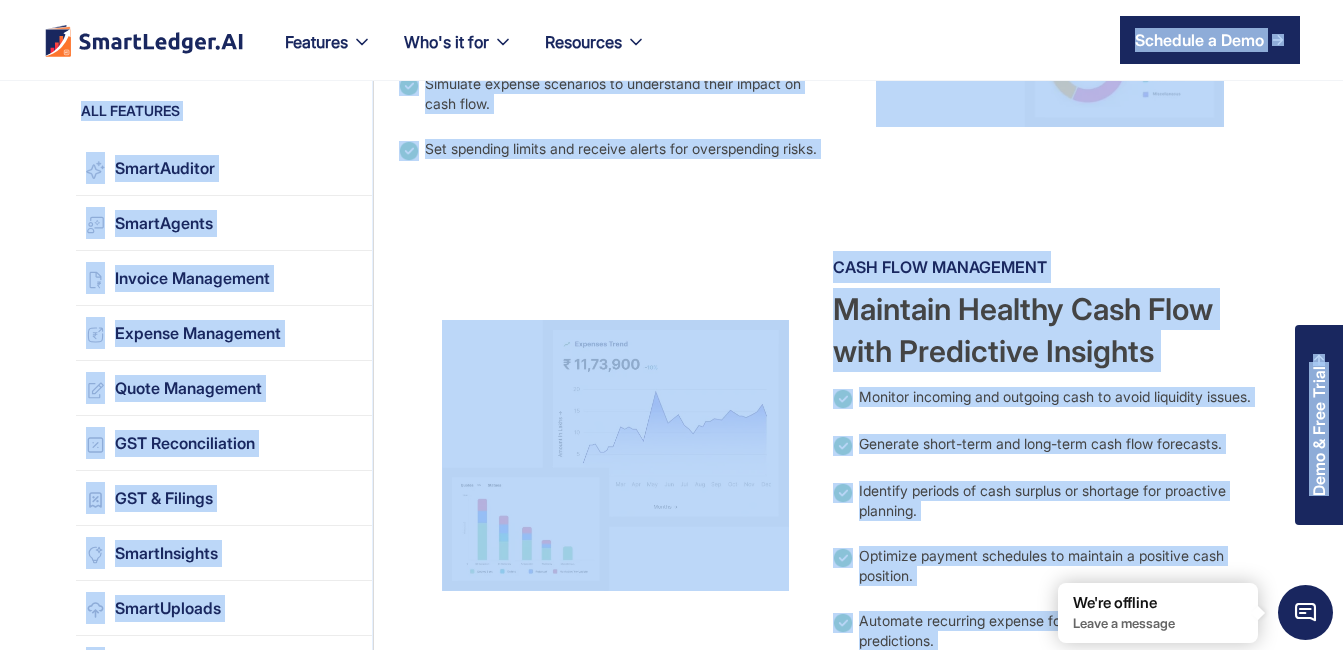 drag, startPoint x: 365, startPoint y: 80, endPoint x: 515, endPoint y: 256, distance: 231.24878 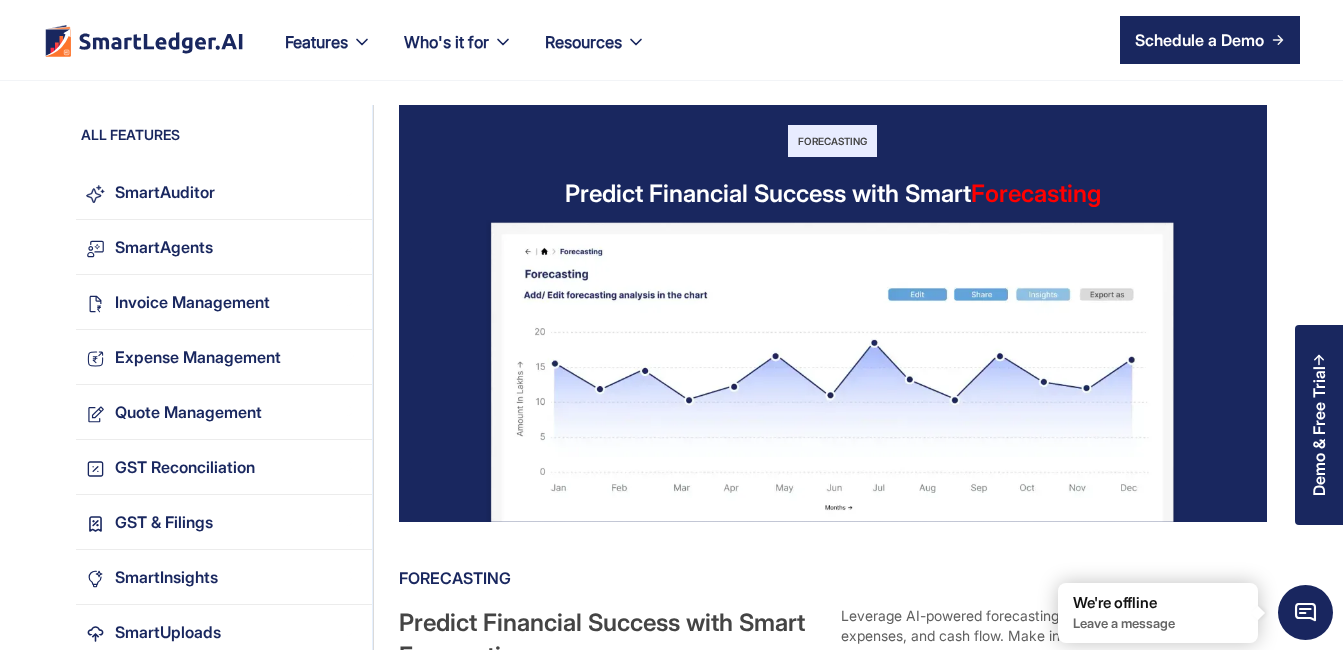 scroll, scrollTop: 472, scrollLeft: 0, axis: vertical 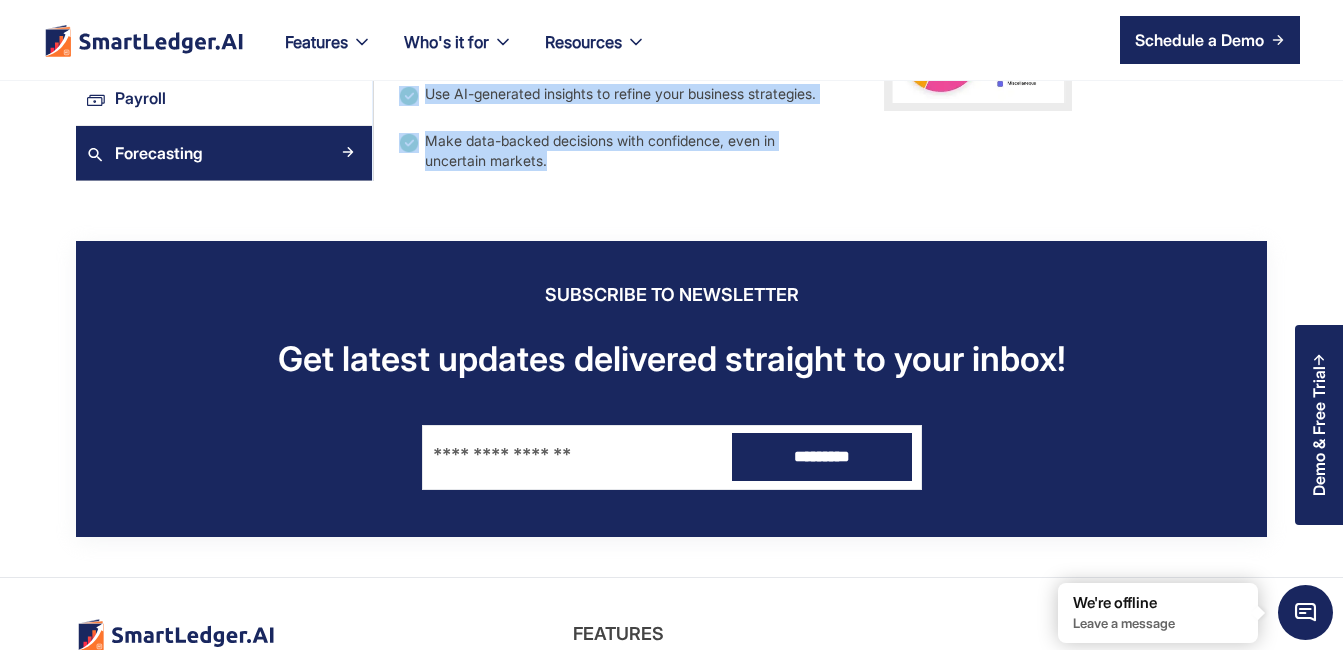 drag, startPoint x: 399, startPoint y: 146, endPoint x: 567, endPoint y: 194, distance: 174.72264 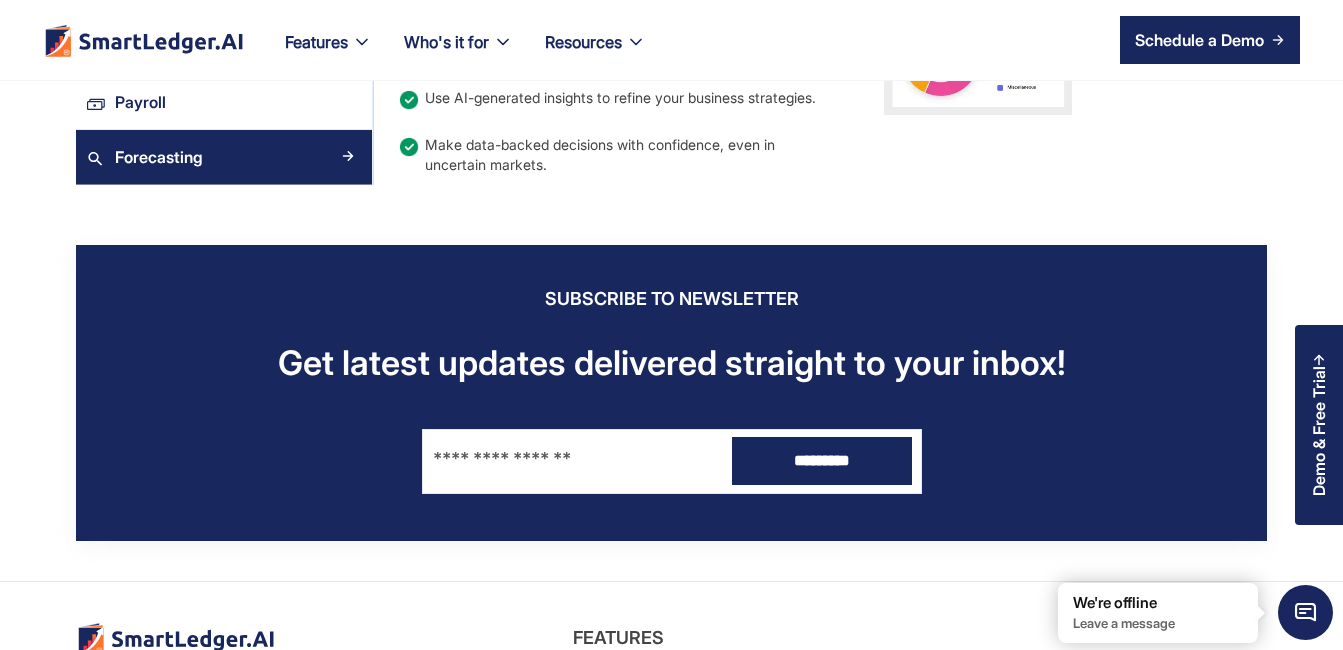 click on "Features Our Features  SmartLedger AI For Enhanced Financial Management SmartAuditor Intelligent SmartAuditor chatbot within the SmartLedger platform functions as a powerful AI-driven financial assistant. SmartReconciliation Streamline Reconciliation, ensuring accurate and timely financial alignment with your records. Reports SmartLedger AI delivers insightful reports for better decision making, clarity and efficiency in your business. SmartUploads Simplify financial workflows with intelligent, AI uploads that process bank statements, invoices, and bulk data SmartInsights SmartInsights leverages advanced AI analysis to convert your financial records into practical intelligence SmartIntegrations SmartLedger simplifies GST compliance and filings, ensuring verification & accuracy for your businesses. SmartAgents Connect your financial systems directly to WhatsApp, Slack, and Teams with SmartAgents. Invoice Management Explore All Features Transform your finance with AI Today ! Get Started
Who's it for" at bounding box center [671, -454] 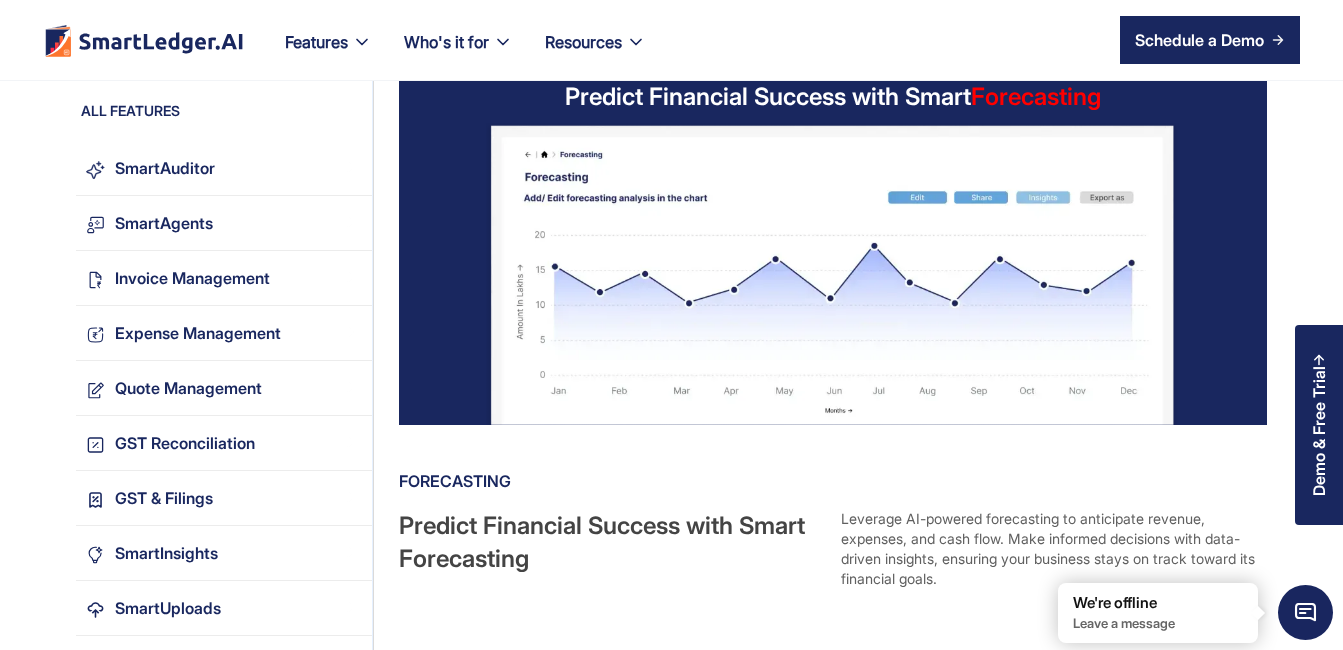 scroll, scrollTop: 0, scrollLeft: 0, axis: both 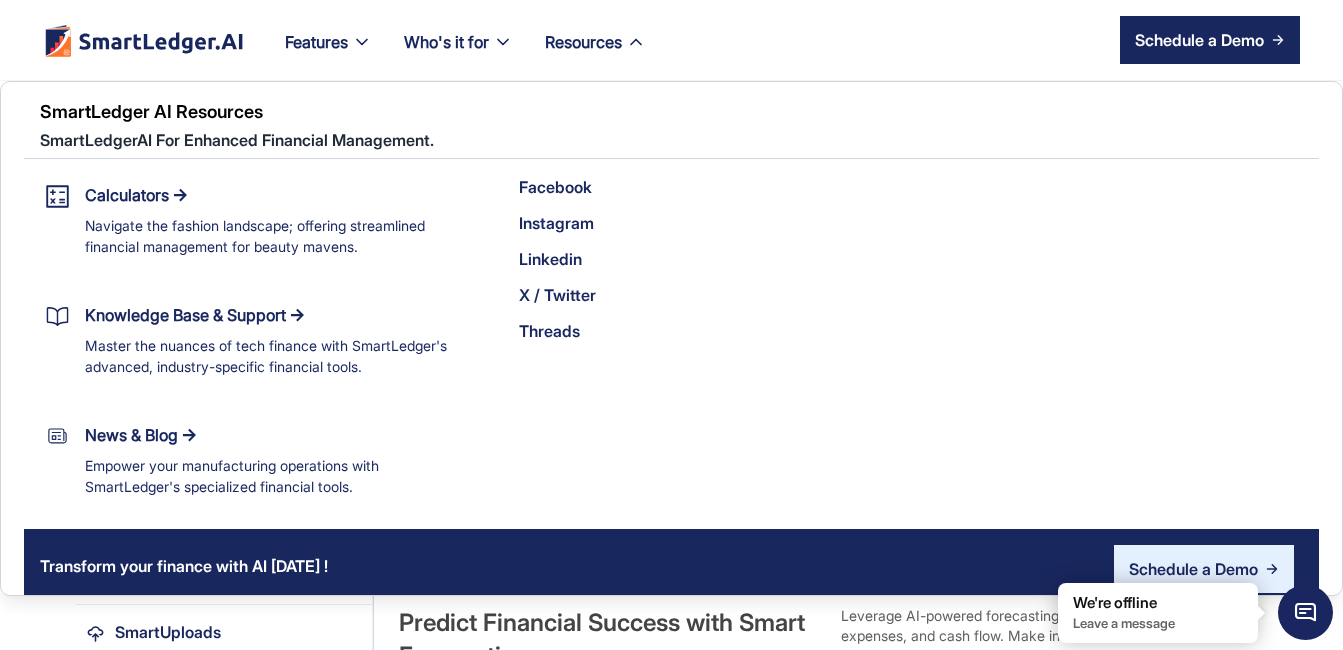 click on "Resources" at bounding box center (583, 42) 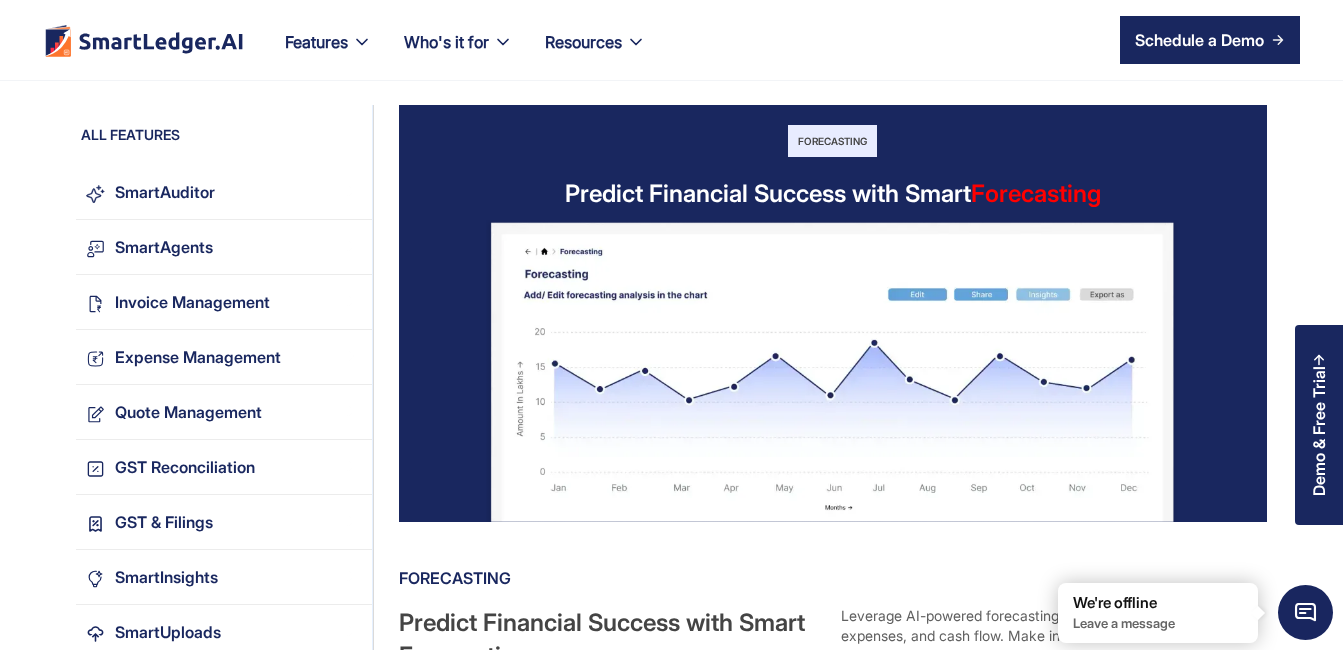 click at bounding box center [594, 57] 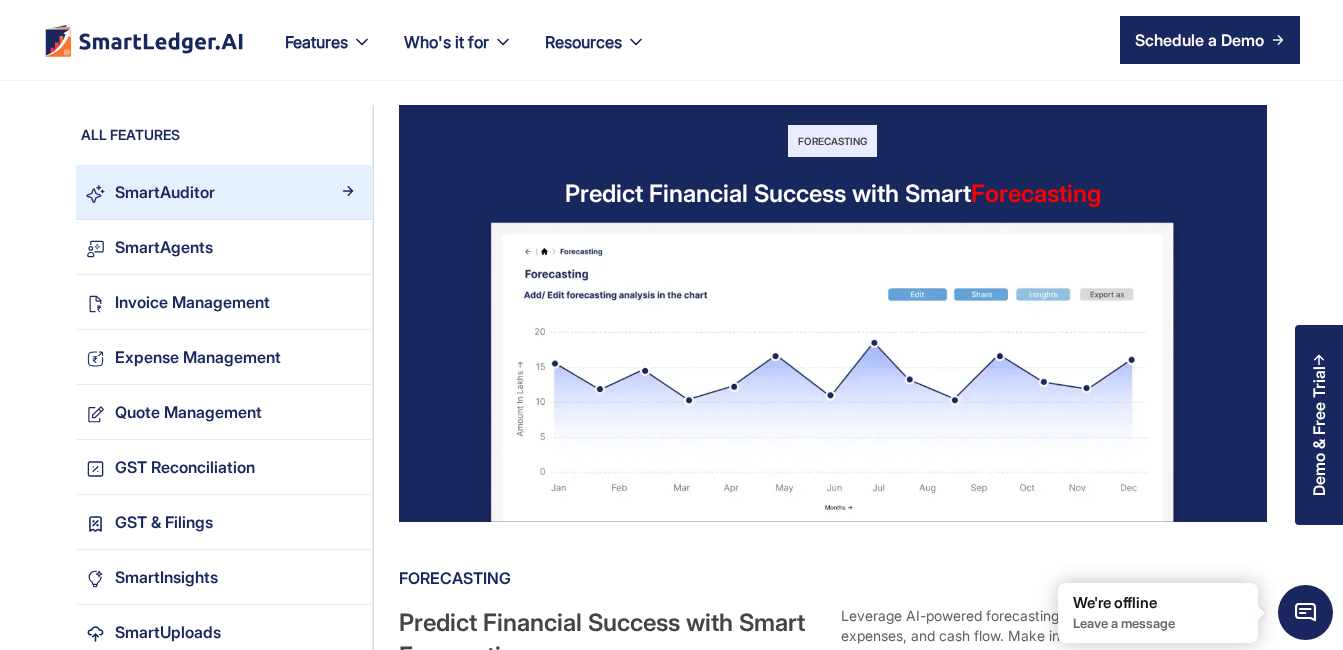 click on "SmartAuditor" at bounding box center (165, 192) 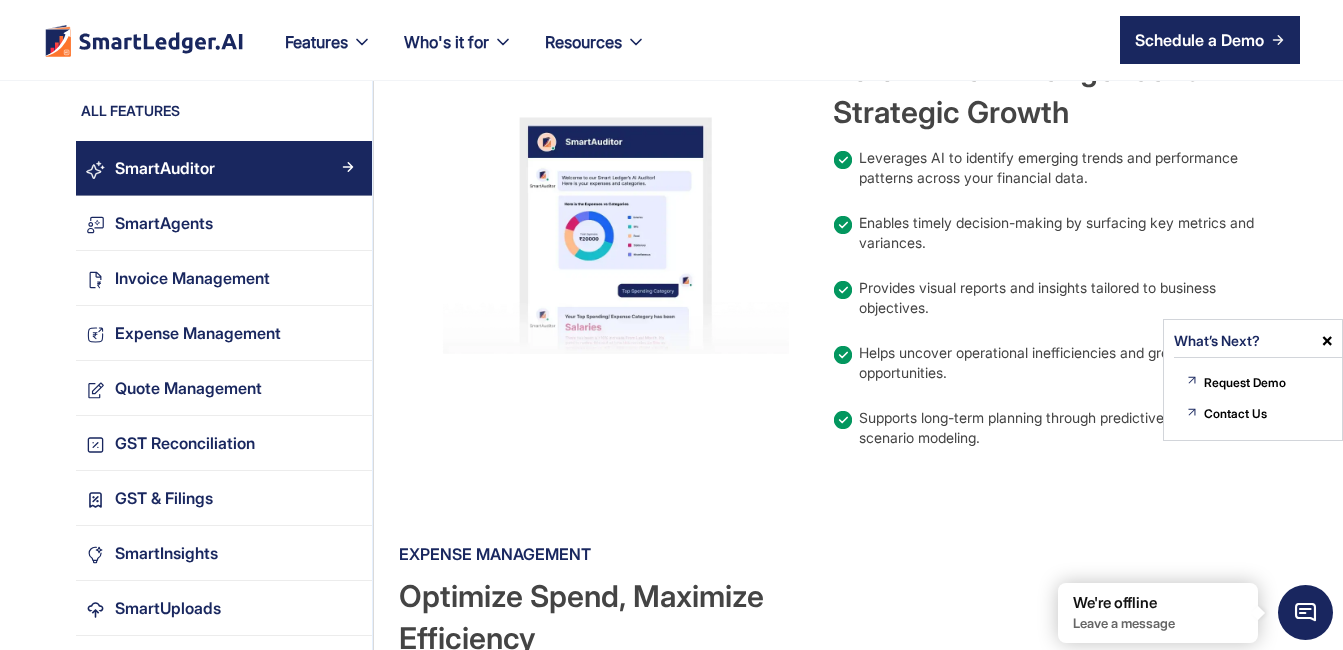 scroll, scrollTop: 1832, scrollLeft: 0, axis: vertical 